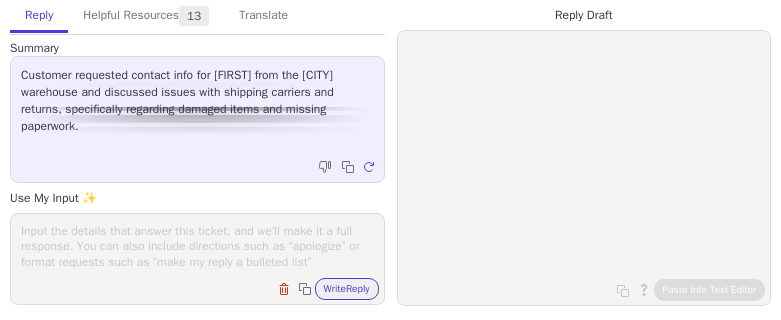 scroll, scrollTop: 0, scrollLeft: 0, axis: both 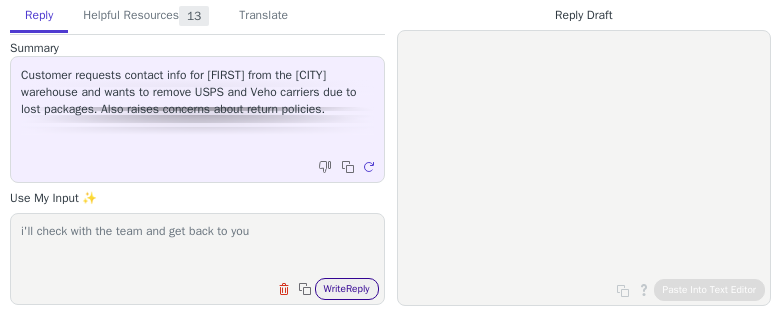 type on "i'll check with the team and get back to you" 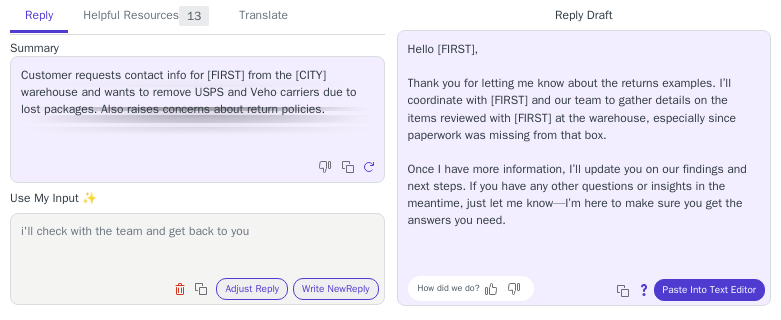 click on "How did we do?   Copy to clipboard About this reply Paste Into Text Editor" at bounding box center [594, 288] 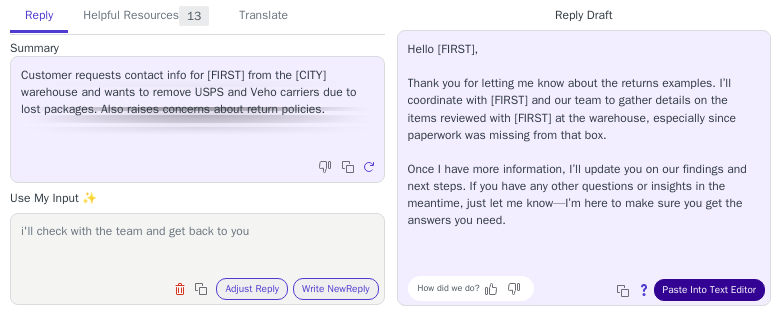 click on "Paste Into Text Editor" at bounding box center (709, 290) 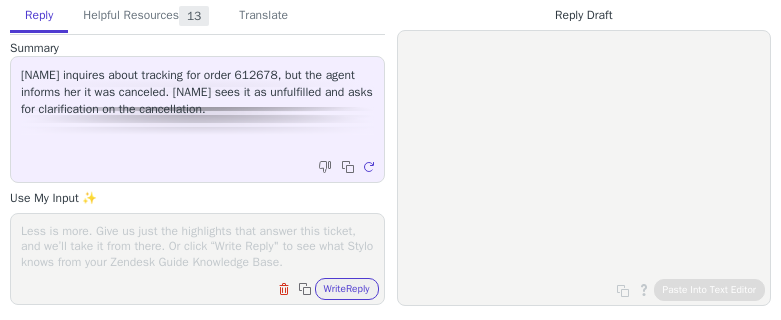 scroll, scrollTop: 0, scrollLeft: 0, axis: both 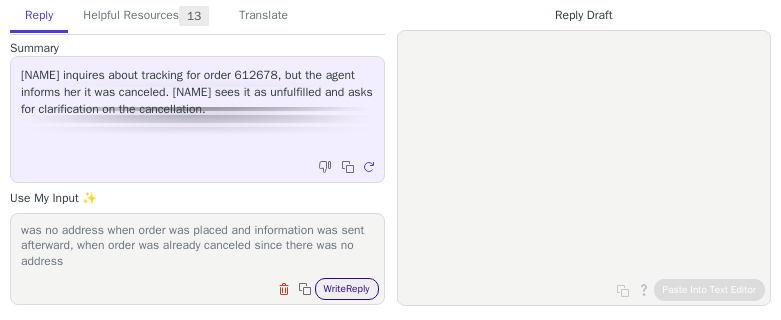 type on "the order was canceled due to the automation rule that cancel orders outside [COUNTRY]. upon checking the orde rhistory, there was no address when order was placed and information was sent afterward, when order was already canceled since there was no address" 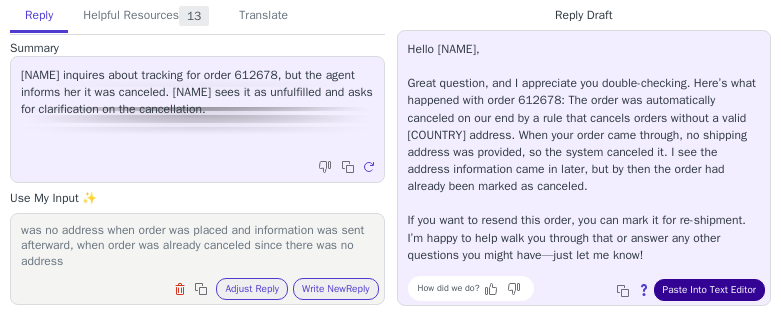 click on "Paste Into Text Editor" at bounding box center (709, 290) 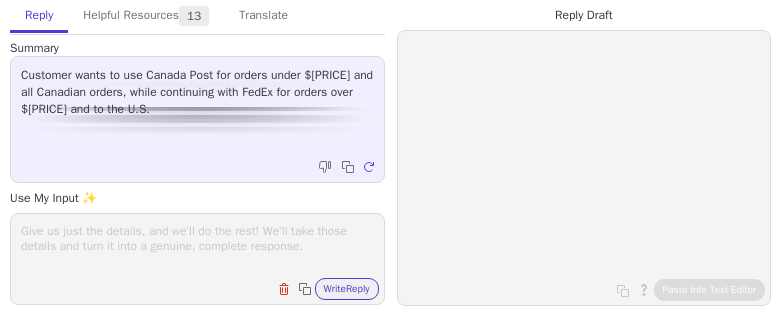 scroll, scrollTop: 0, scrollLeft: 0, axis: both 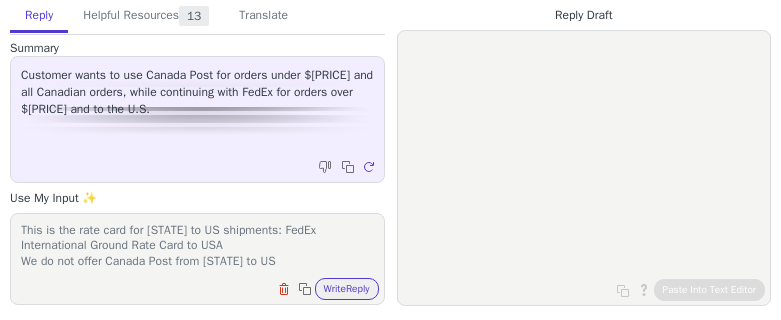click on "This is the rate card for [STATE] to US shipments: FedEx International Ground Rate Card to USA
We do not offer Canada Post from [STATE] to US" at bounding box center (197, 246) 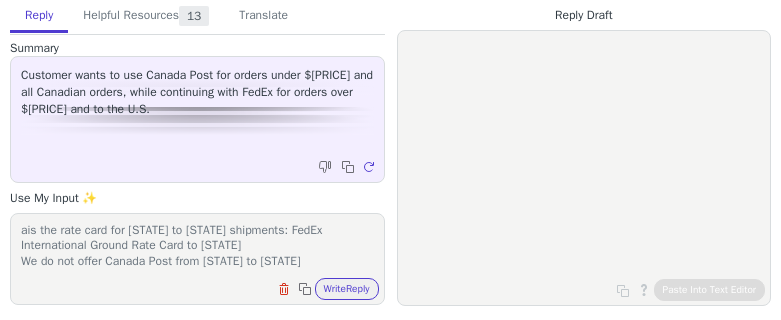 scroll, scrollTop: 0, scrollLeft: 0, axis: both 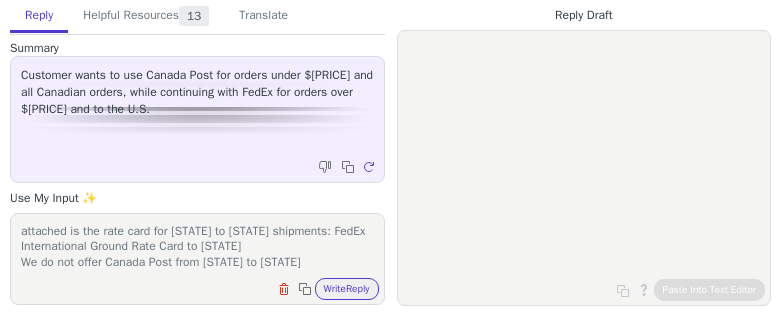 click on "attached is the rate card for [STATE] to [STATE] shipments: FedEx International Ground Rate Card to [STATE]
We do not offer Canada Post from [STATE] to [STATE]
as for the orders under 250 going to [STATE], i have requested the automation rule so they can be set up." at bounding box center [197, 246] 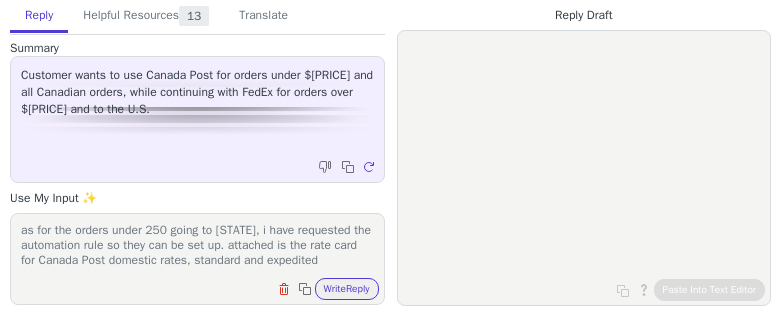 scroll, scrollTop: 93, scrollLeft: 0, axis: vertical 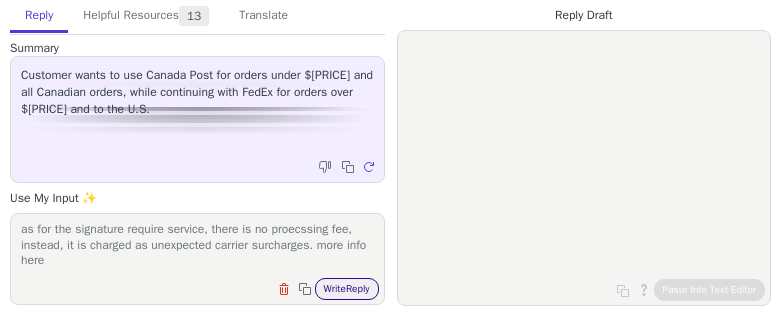 type on "attached is the rate card for [STATE] to US shipments: FedEx International Ground Rate Card to USA
We do not offer Canada Post from [STATE] to US
as for the orders under 250 going to [STATE], i have requested the automation rule so they can be set up. attached is the rate card for Canada Post domestic rates, standard and expedited
as for the signature require service, there is no proecssing fee, instead, it is charged as unexpected carrier surcharges. more info here" 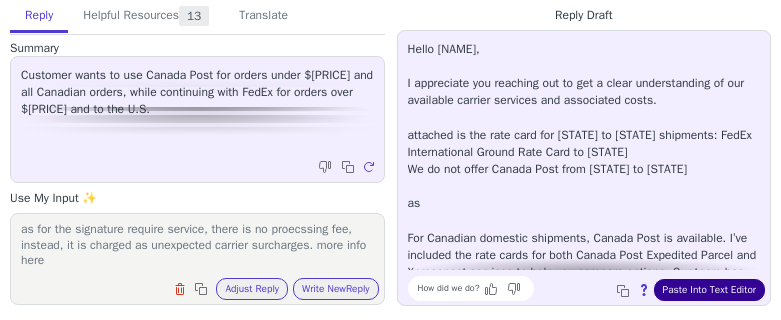 click on "Paste Into Text Editor" at bounding box center [709, 290] 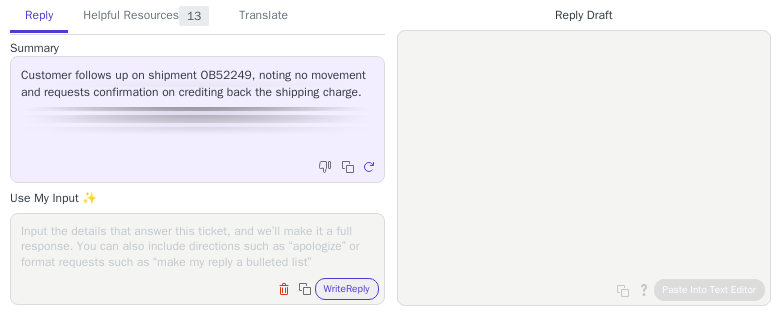 scroll, scrollTop: 0, scrollLeft: 0, axis: both 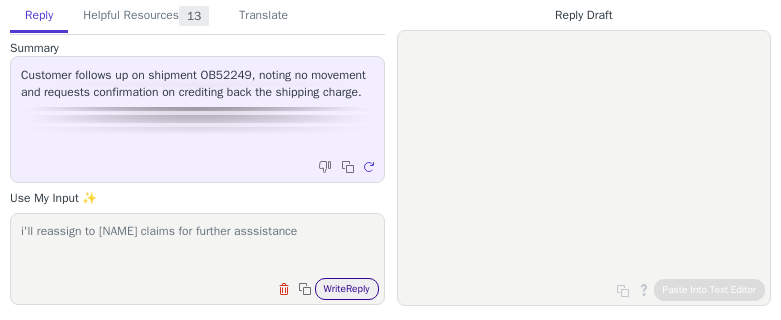 type on "i'll reassign to [NAME] claims for further asssistance" 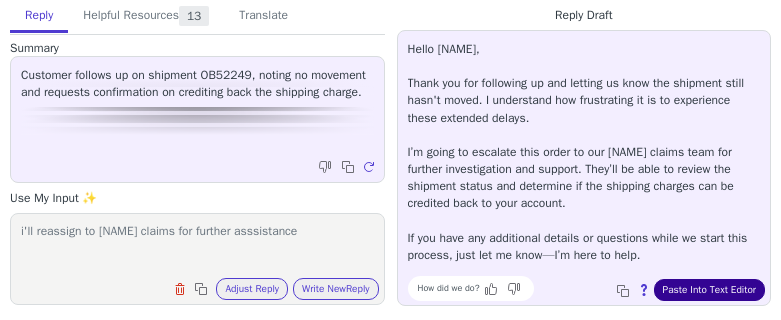 click on "Paste Into Text Editor" at bounding box center [709, 290] 